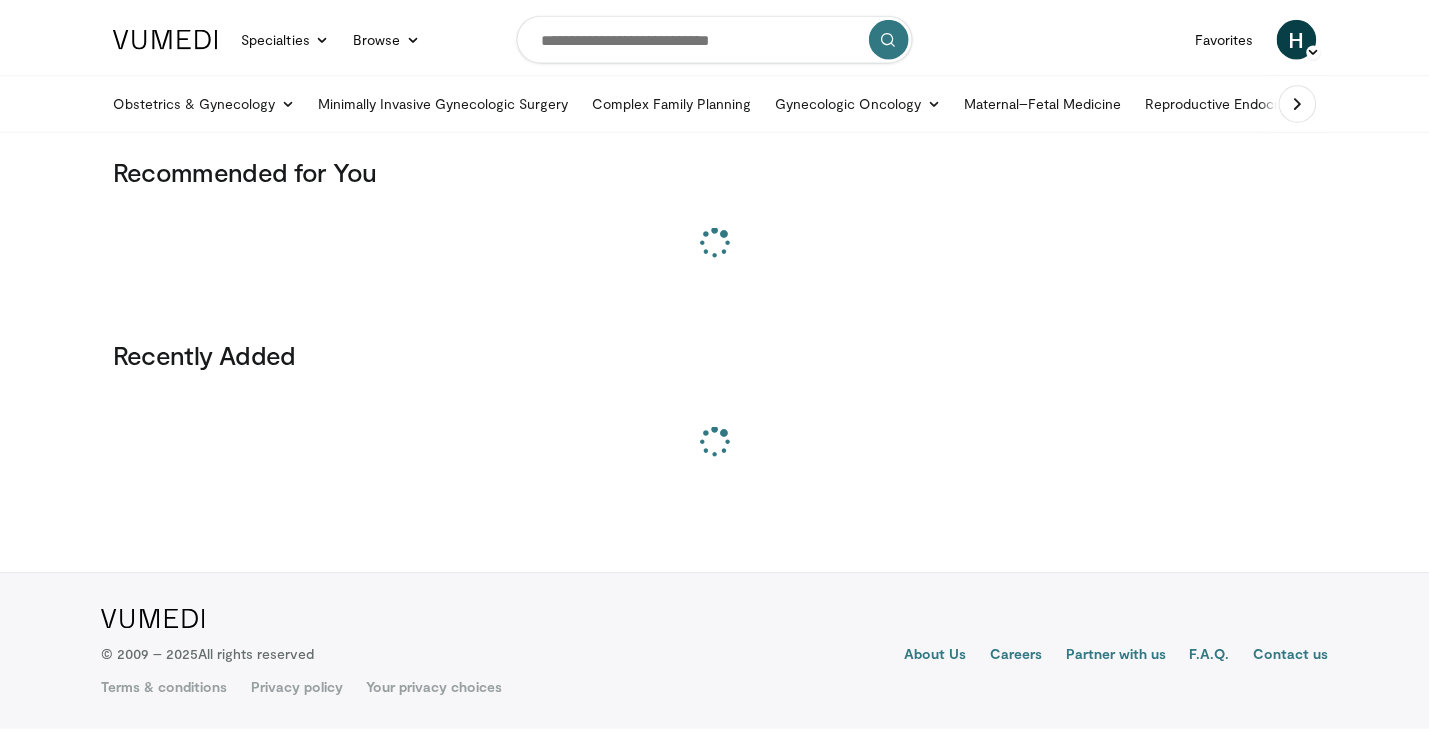 scroll, scrollTop: 0, scrollLeft: 0, axis: both 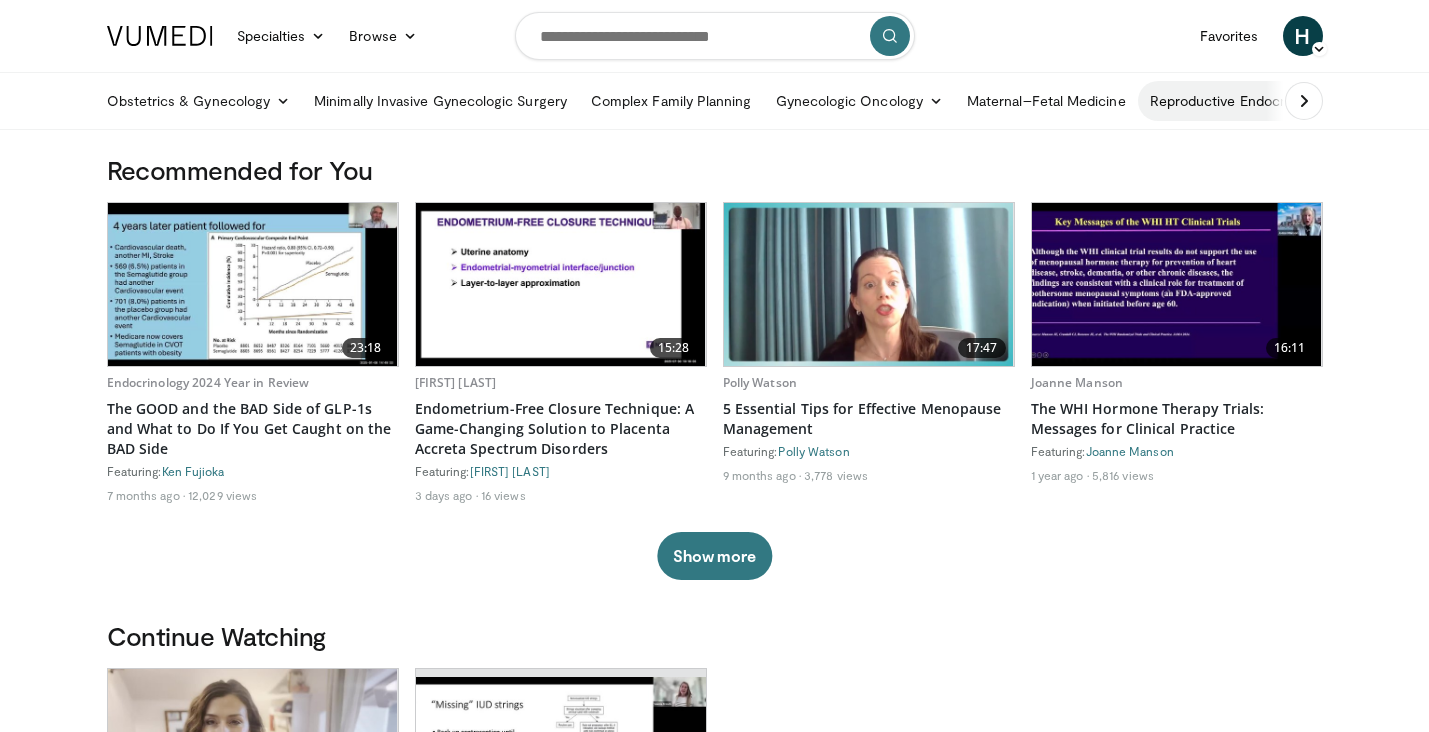 click on "Reproductive Endocrinology & Infertility" at bounding box center [1278, 101] 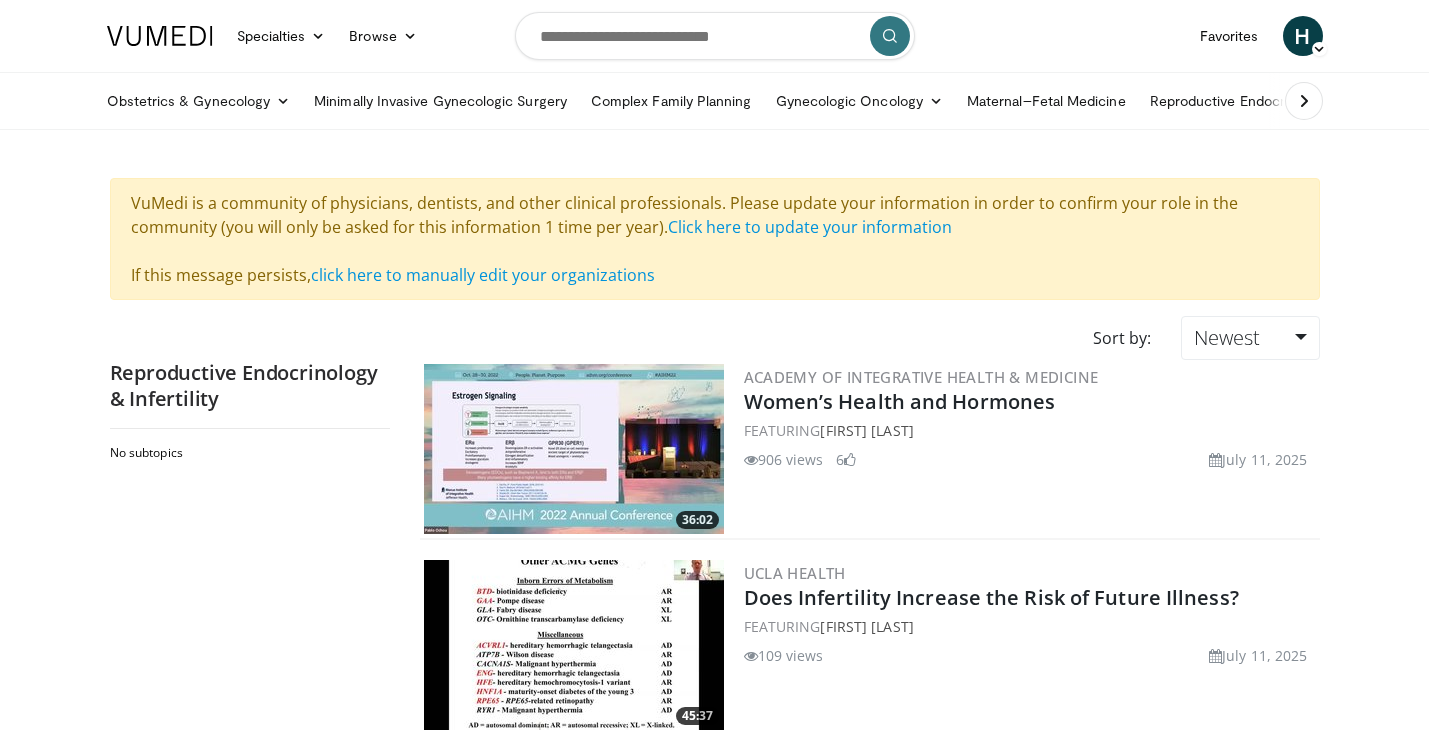 scroll, scrollTop: 0, scrollLeft: 0, axis: both 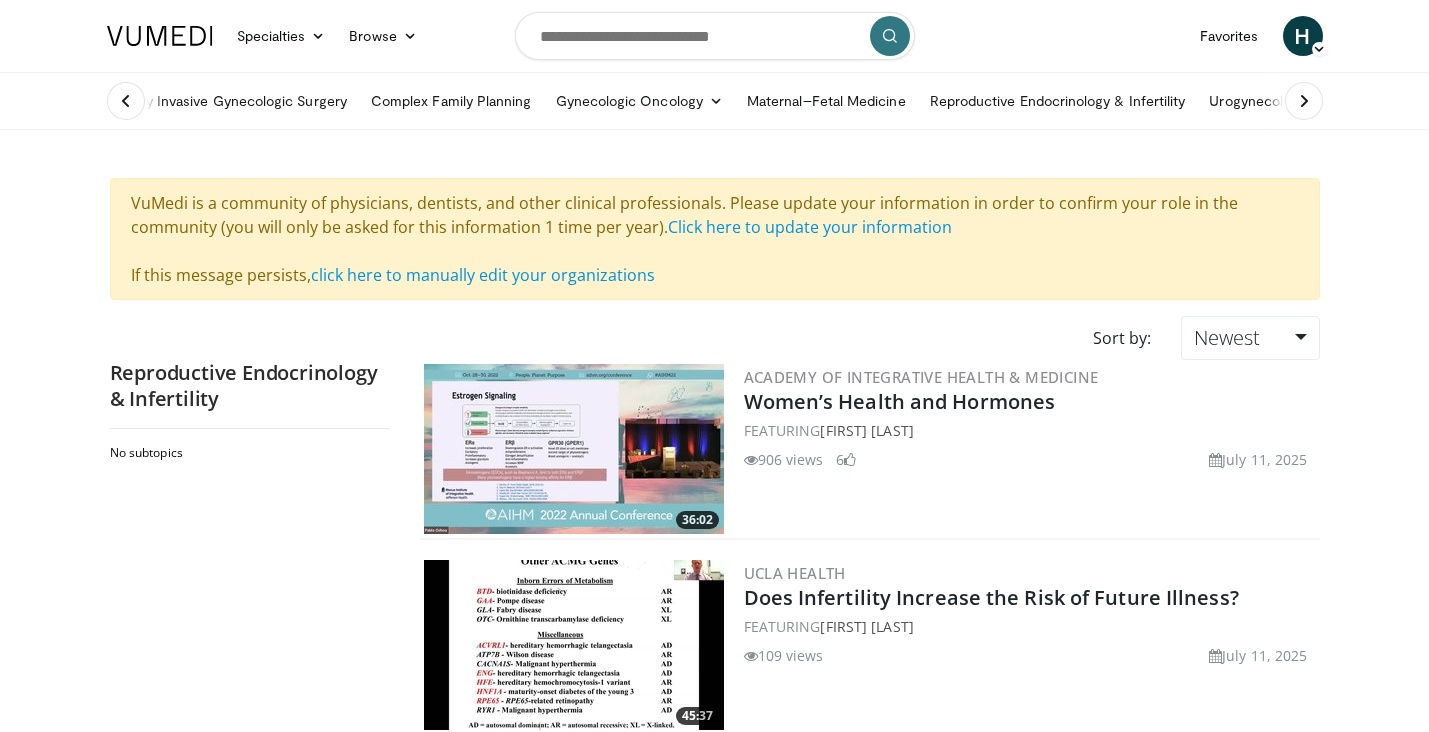 click at bounding box center [1304, 101] 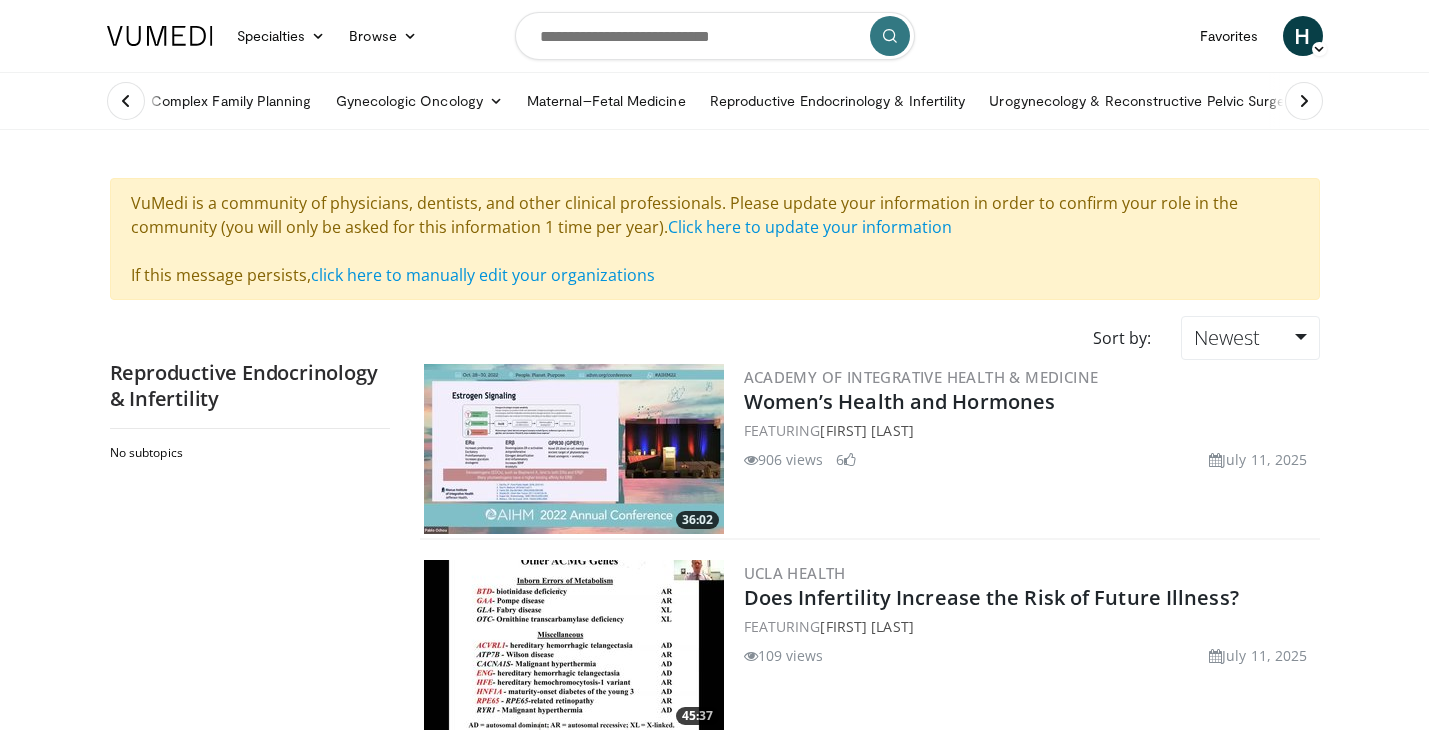 click at bounding box center (1304, 101) 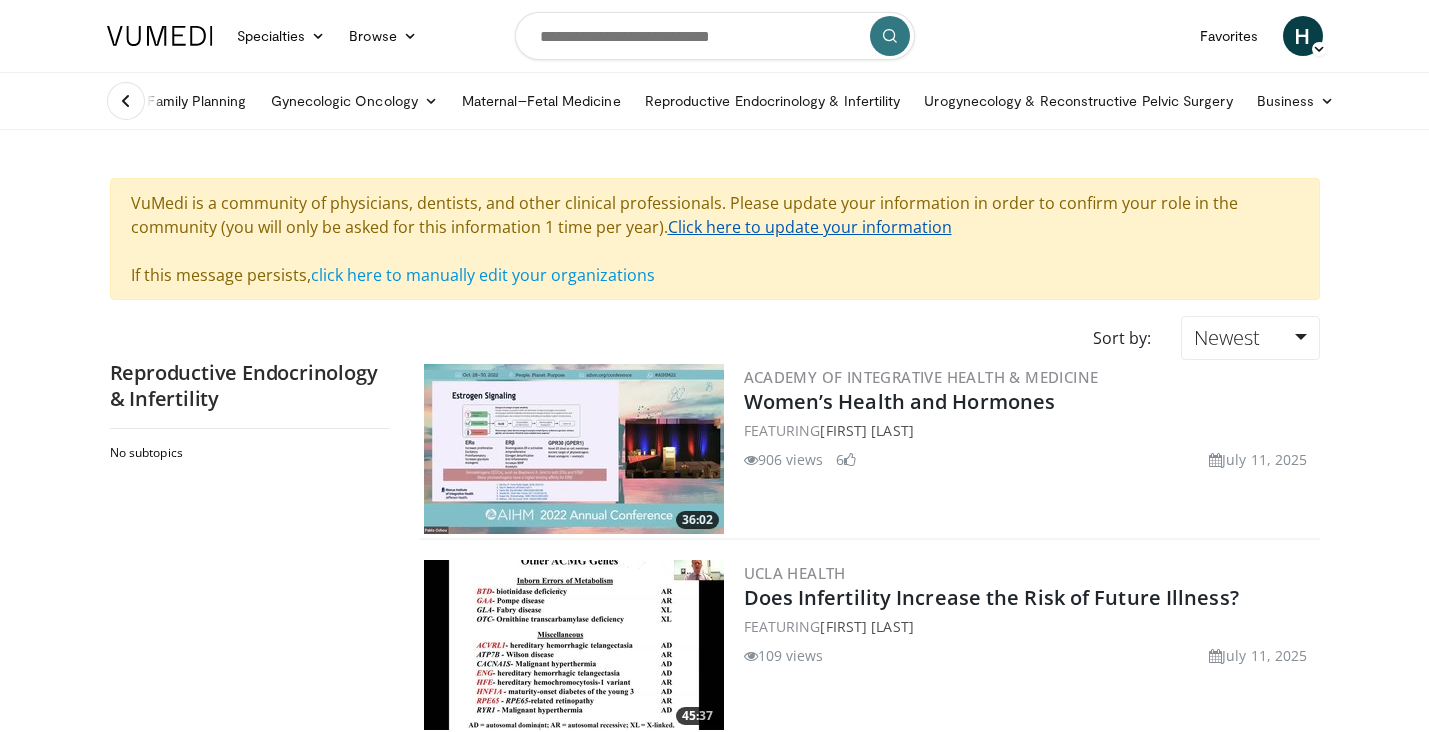 click on "Click here to update your information" at bounding box center (810, 227) 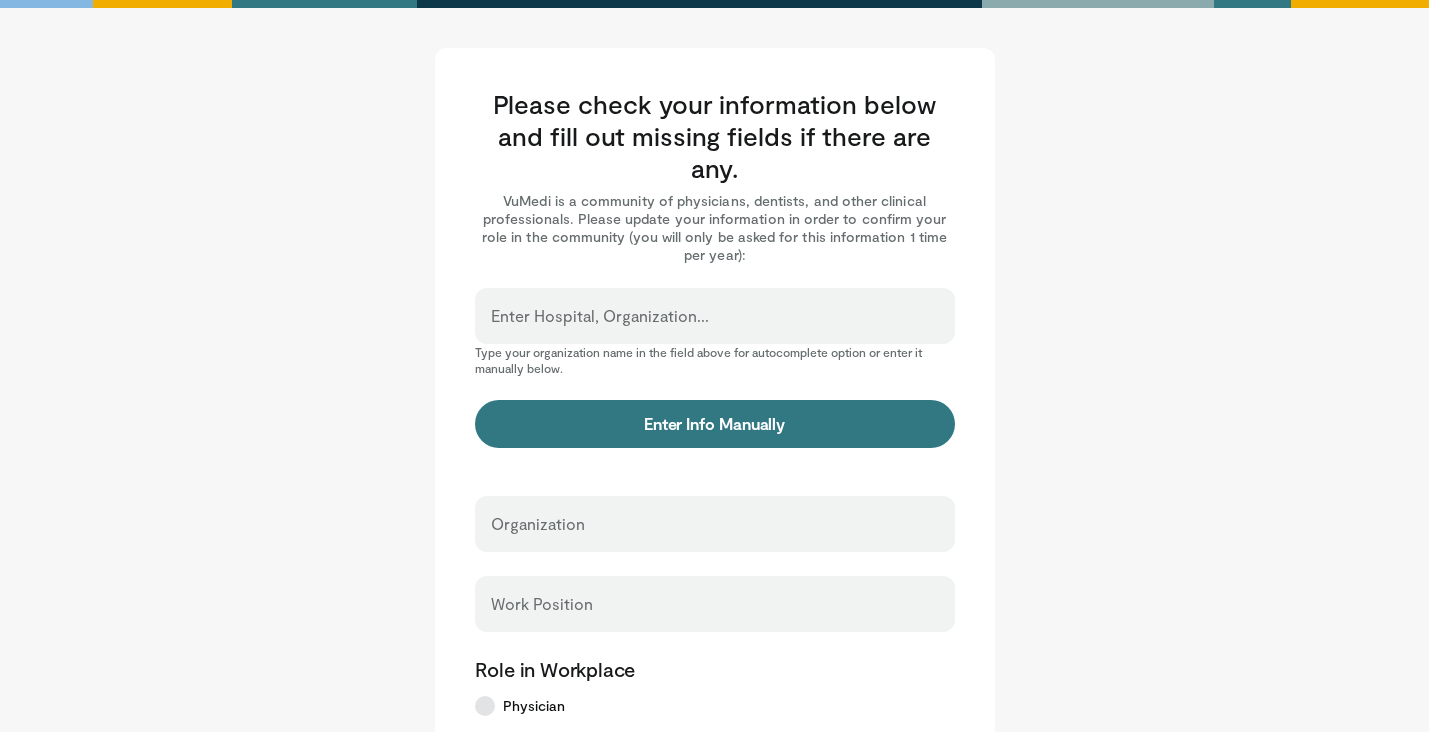 scroll, scrollTop: 0, scrollLeft: 0, axis: both 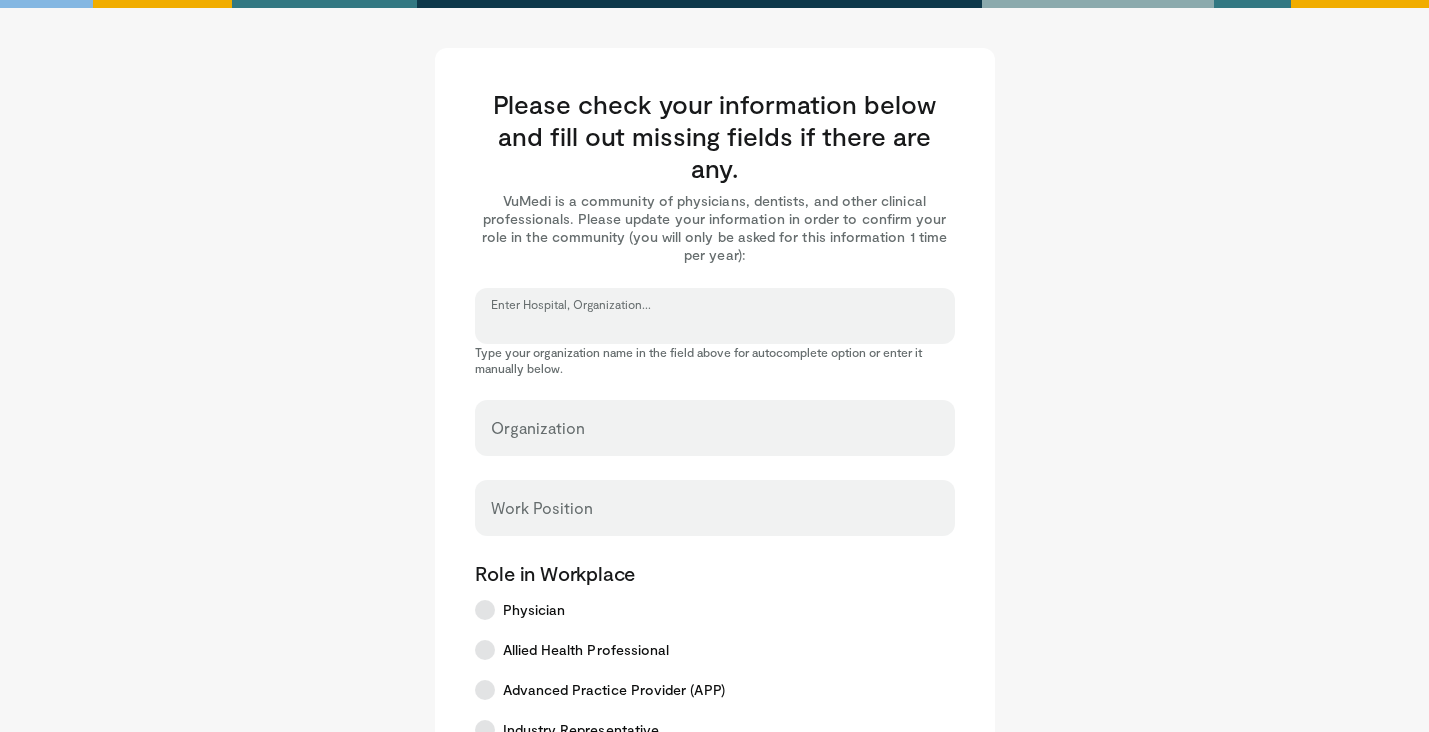 click on "Enter Hospital, Organization..." at bounding box center (715, 325) 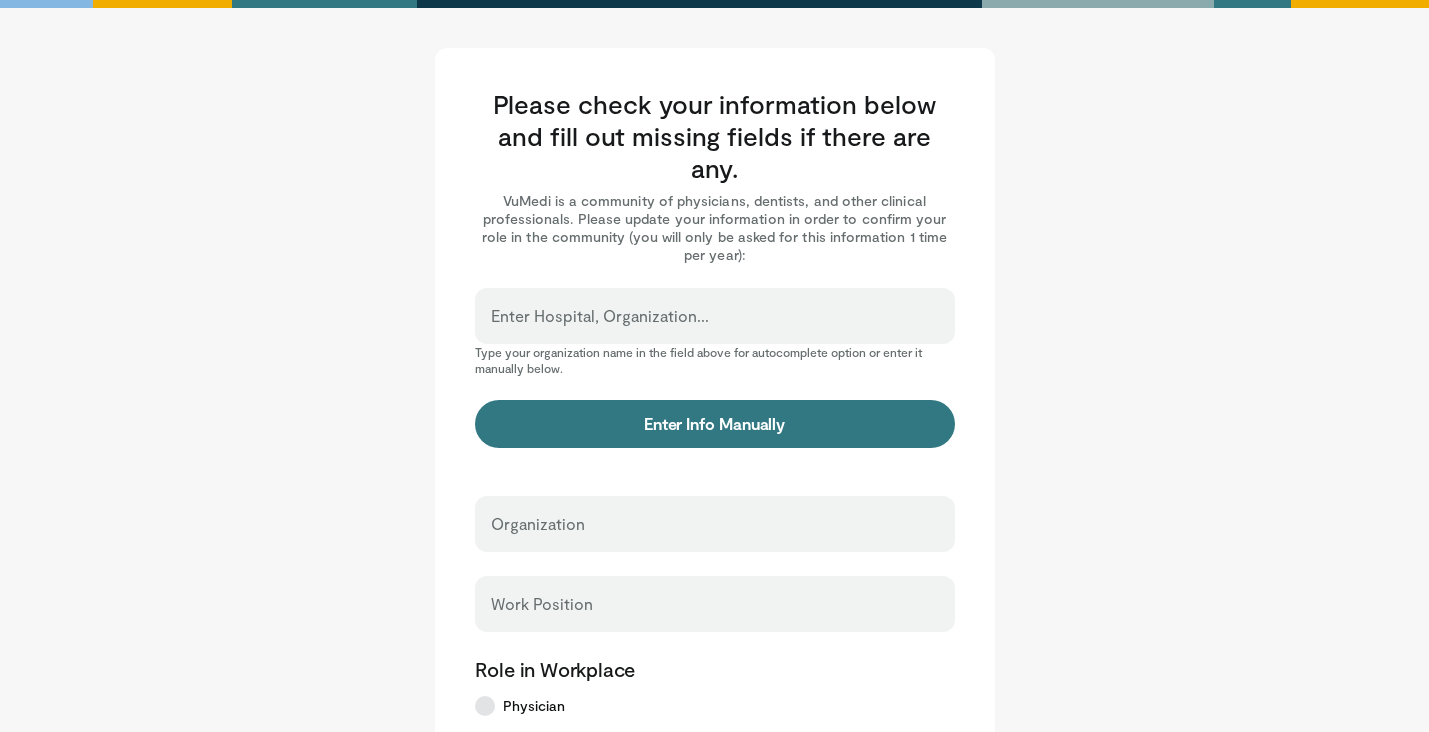 scroll, scrollTop: 0, scrollLeft: 0, axis: both 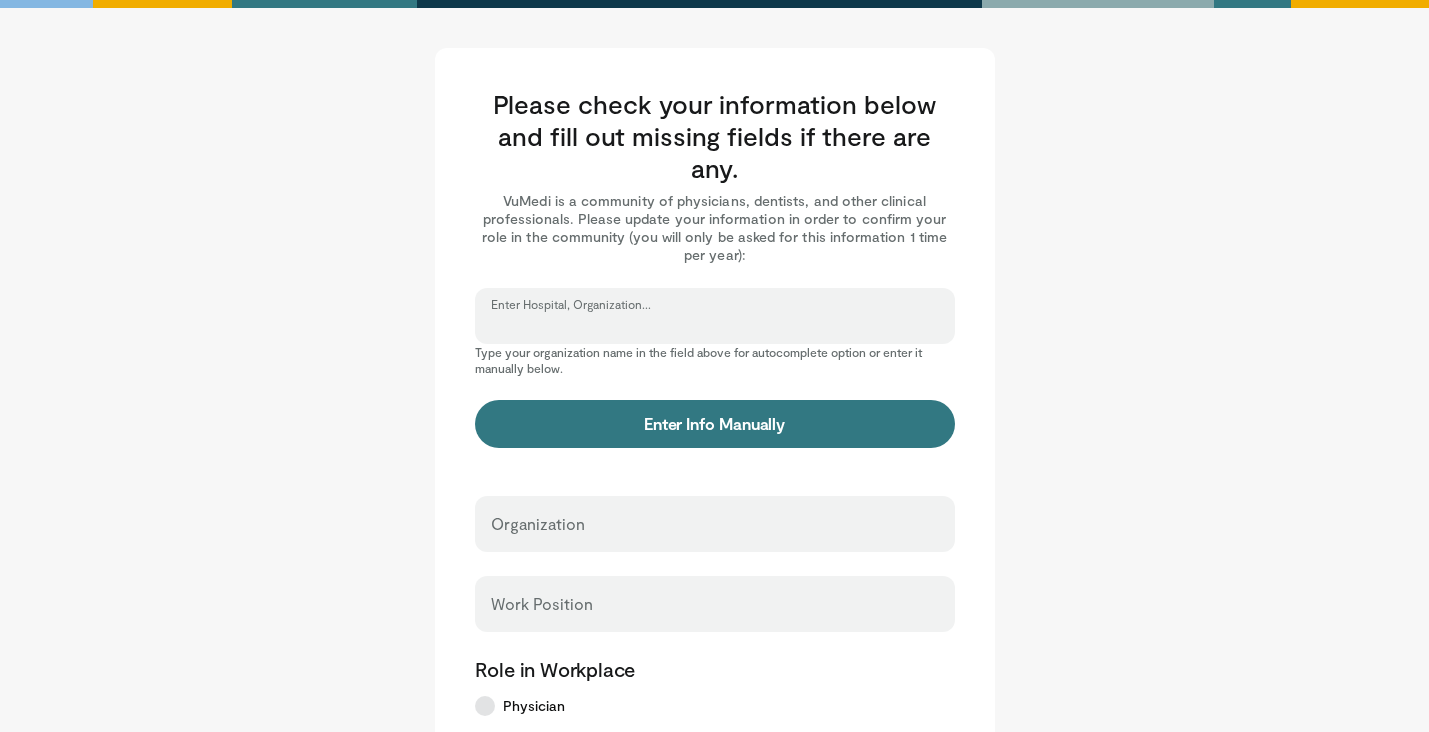 click on "Enter Hospital, Organization..." at bounding box center (715, 325) 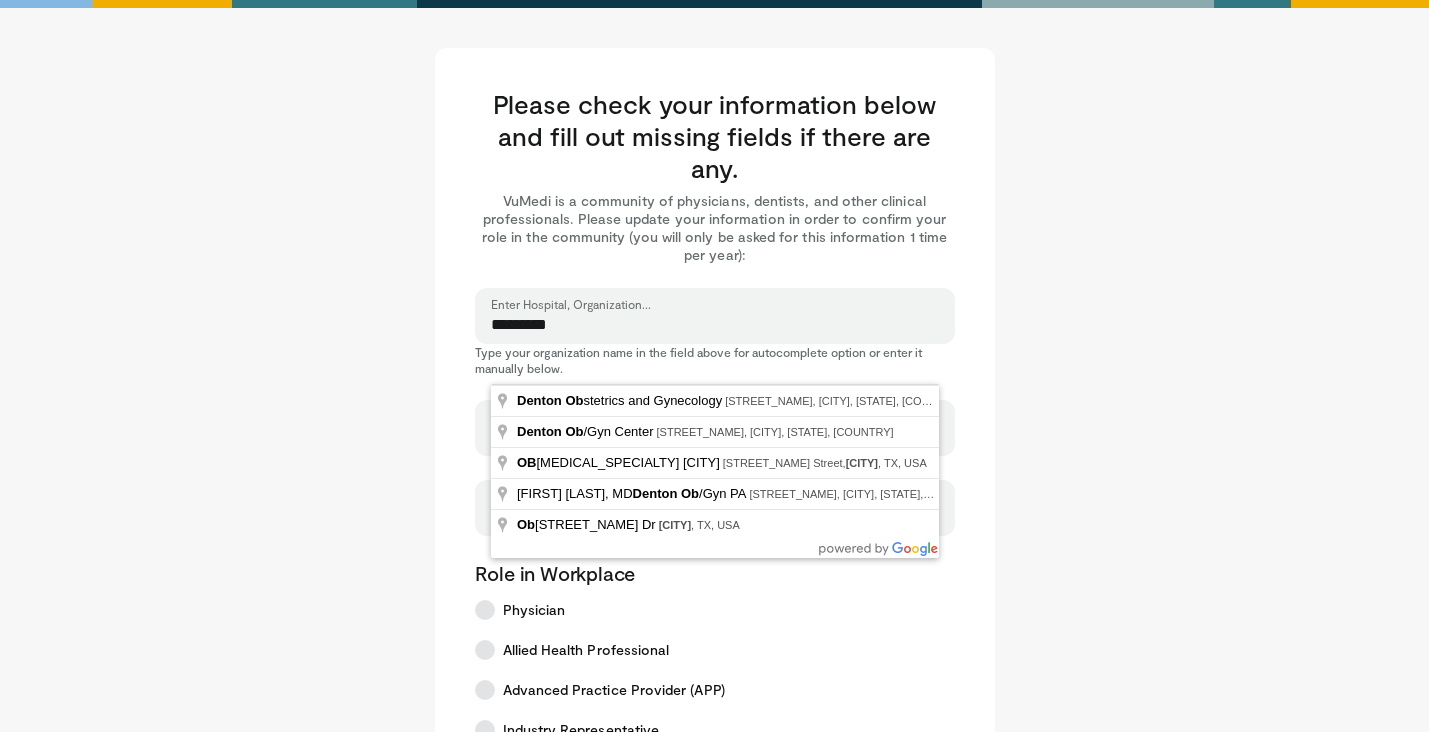 type on "**********" 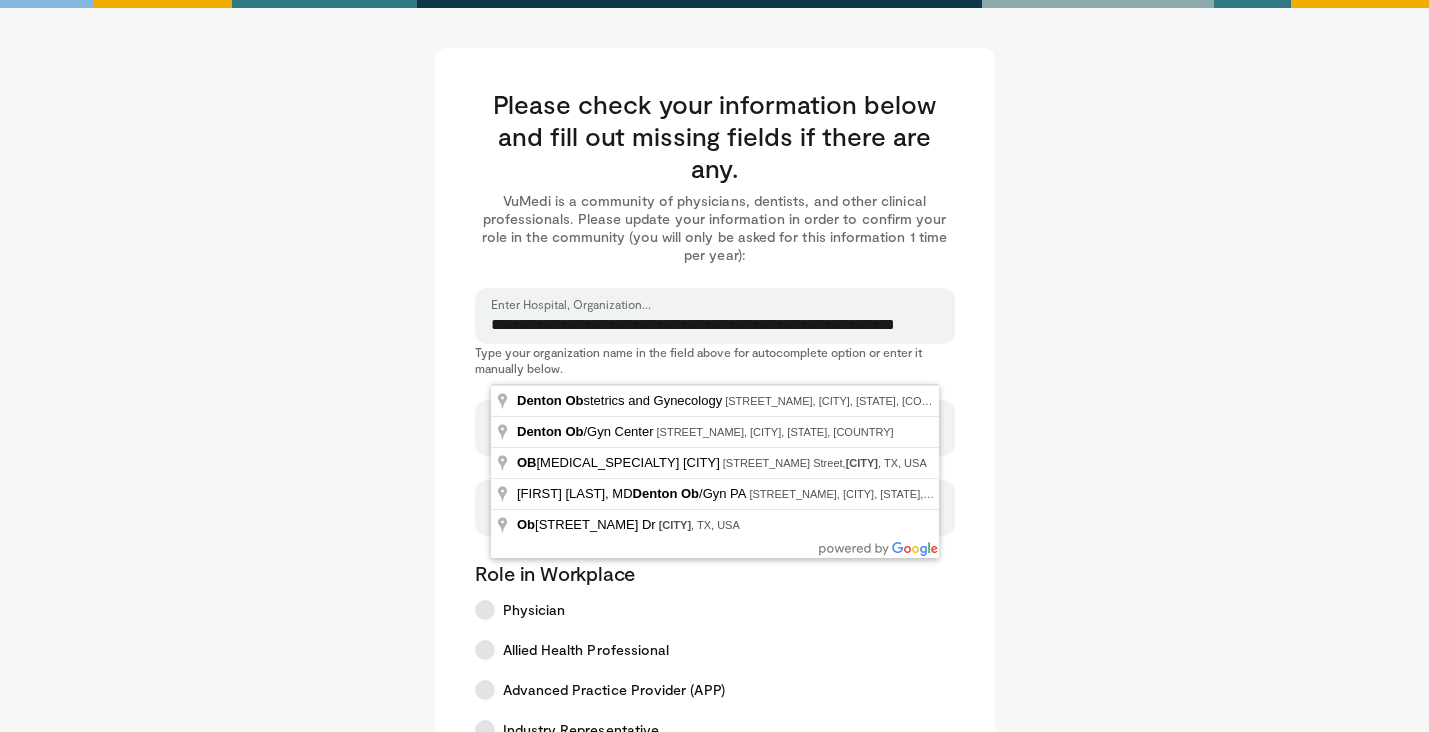 type on "**********" 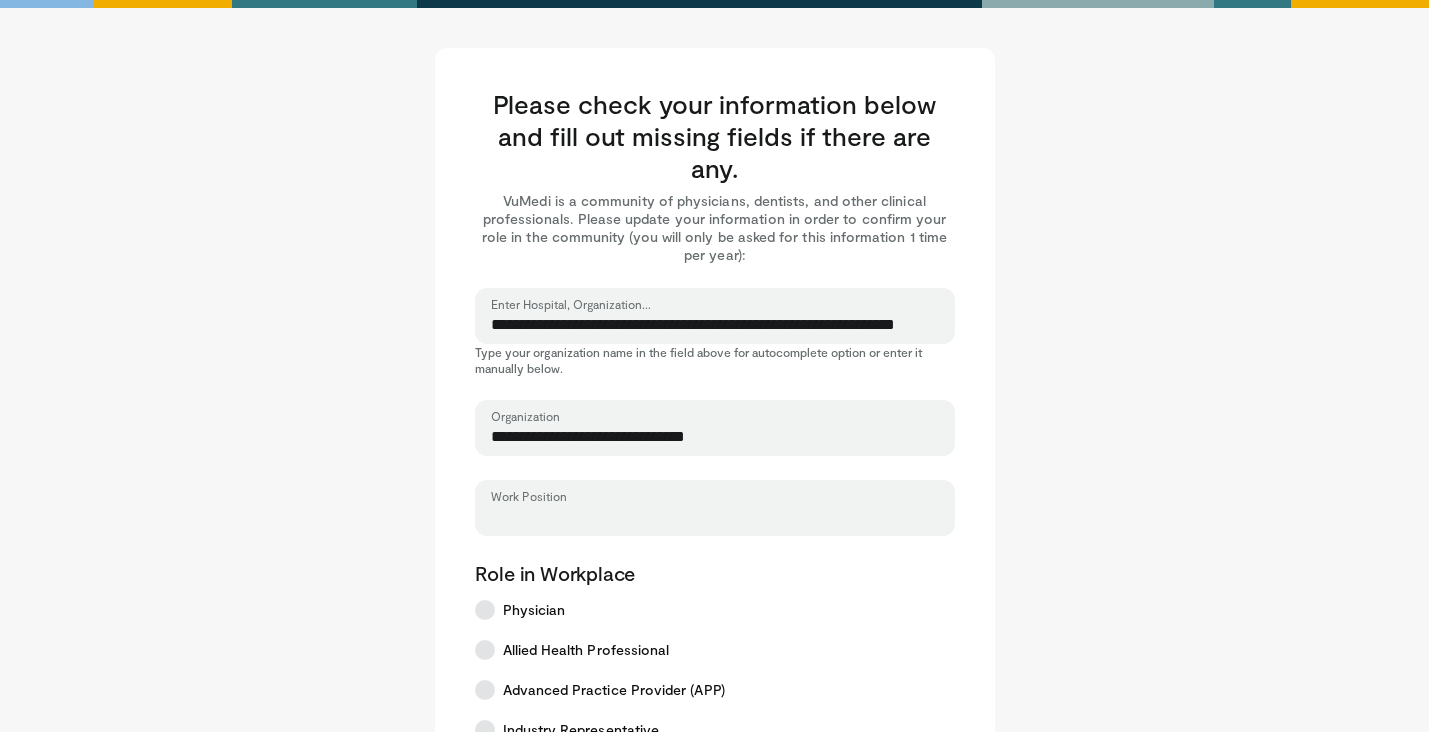 click on "Work Position" at bounding box center (715, 517) 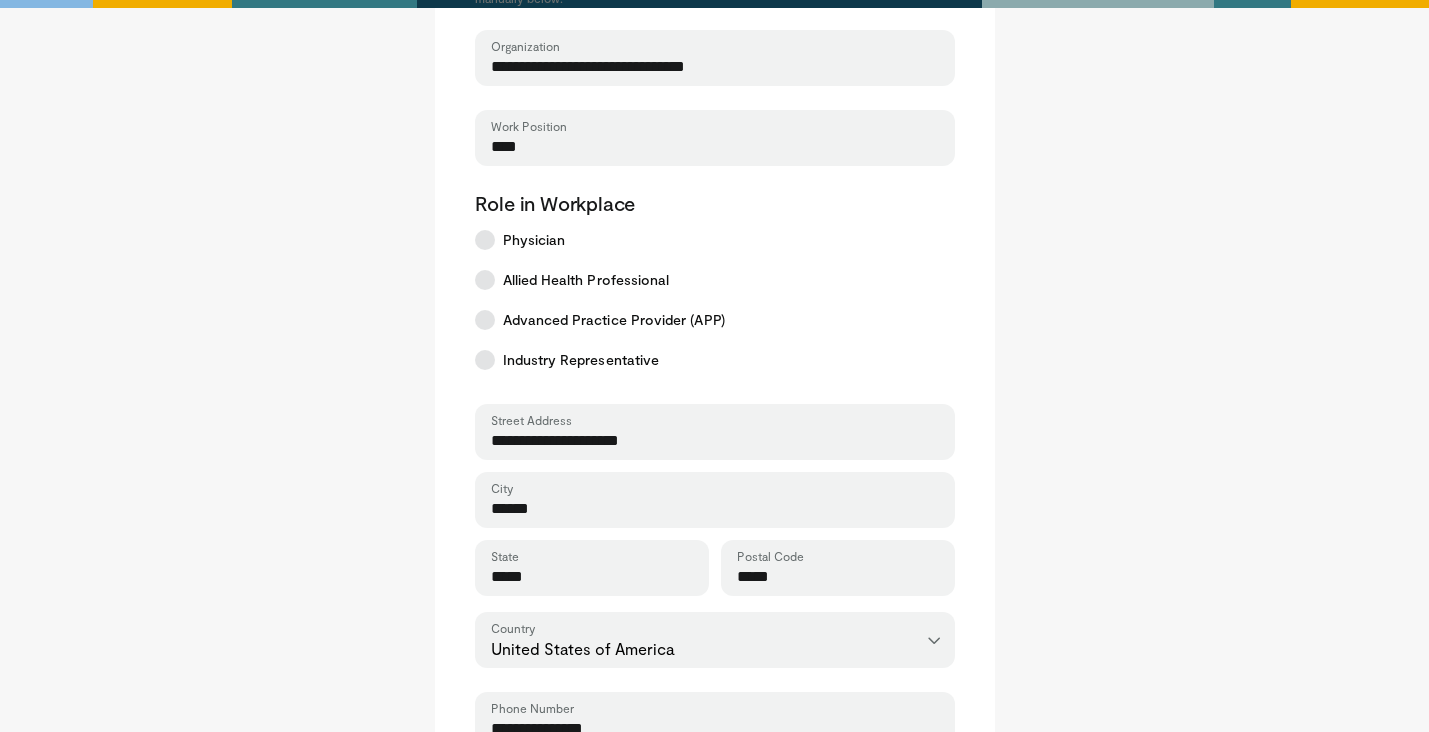 scroll, scrollTop: 418, scrollLeft: 0, axis: vertical 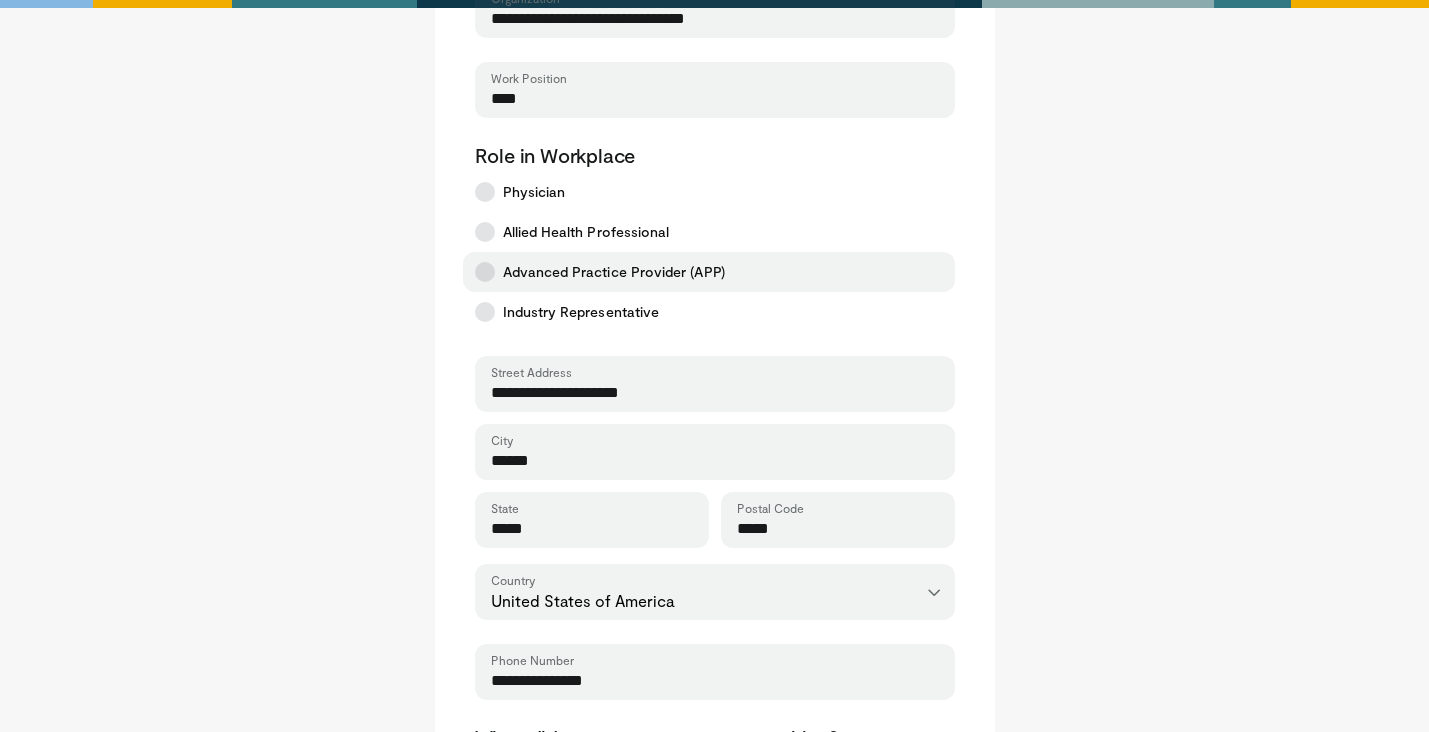 type on "****" 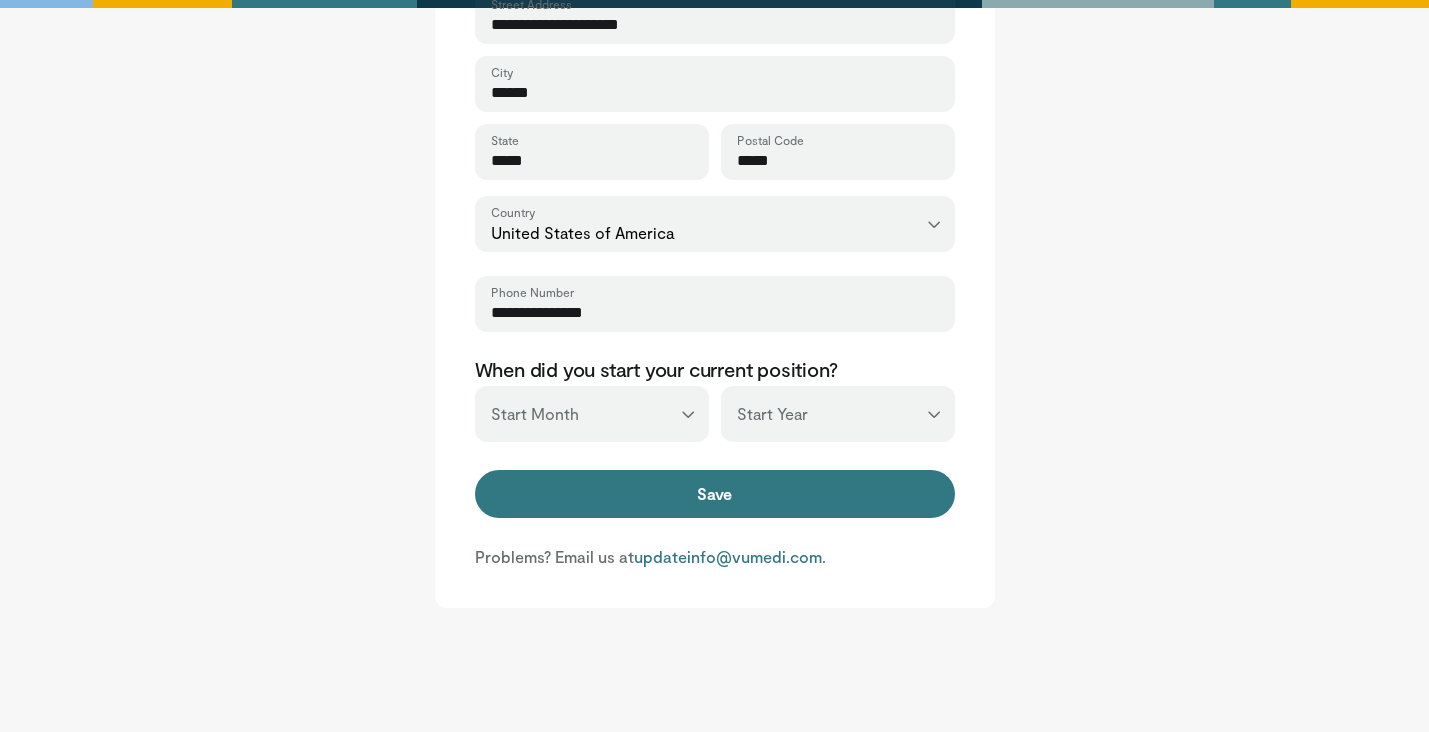 scroll, scrollTop: 789, scrollLeft: 0, axis: vertical 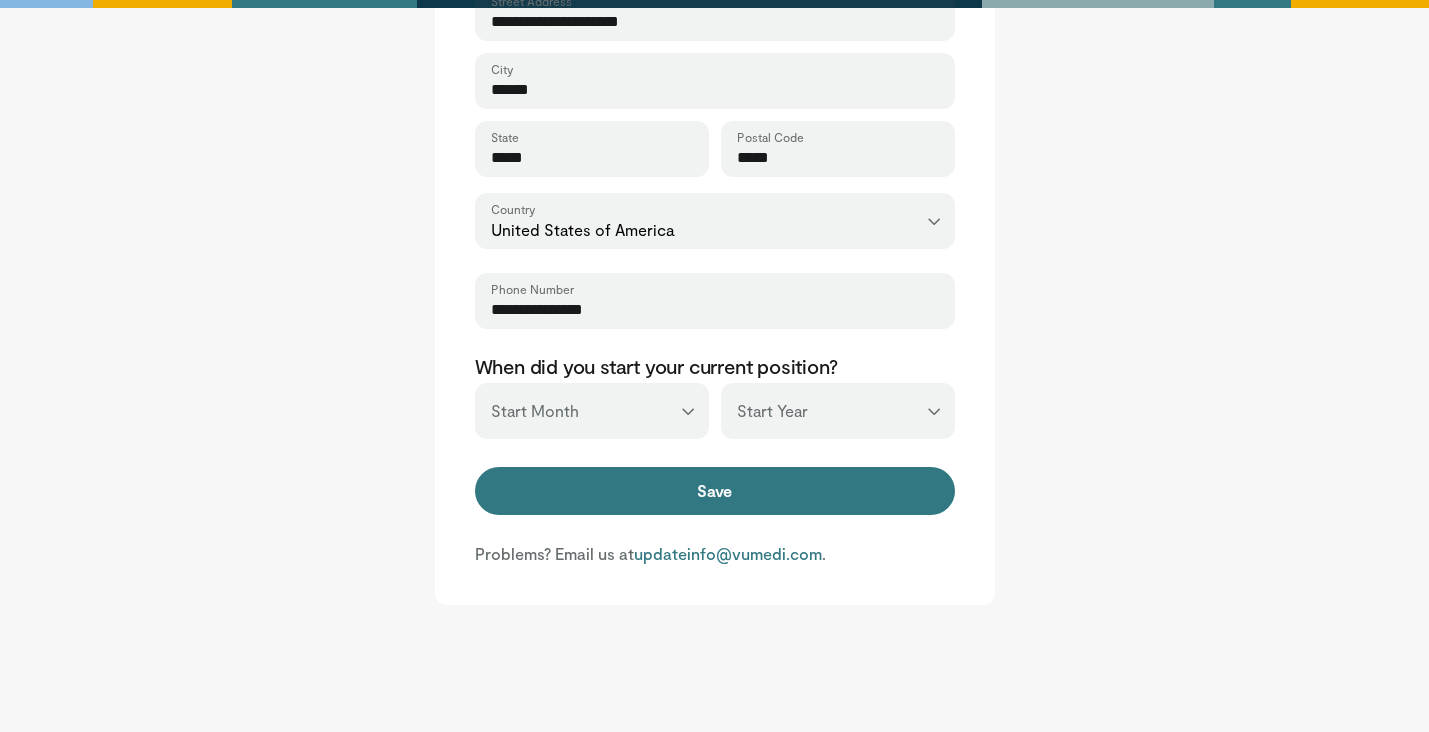 click on "***
*******
********
*****
*****
***
****
****
******
*********
*******
********
********" at bounding box center [592, 411] 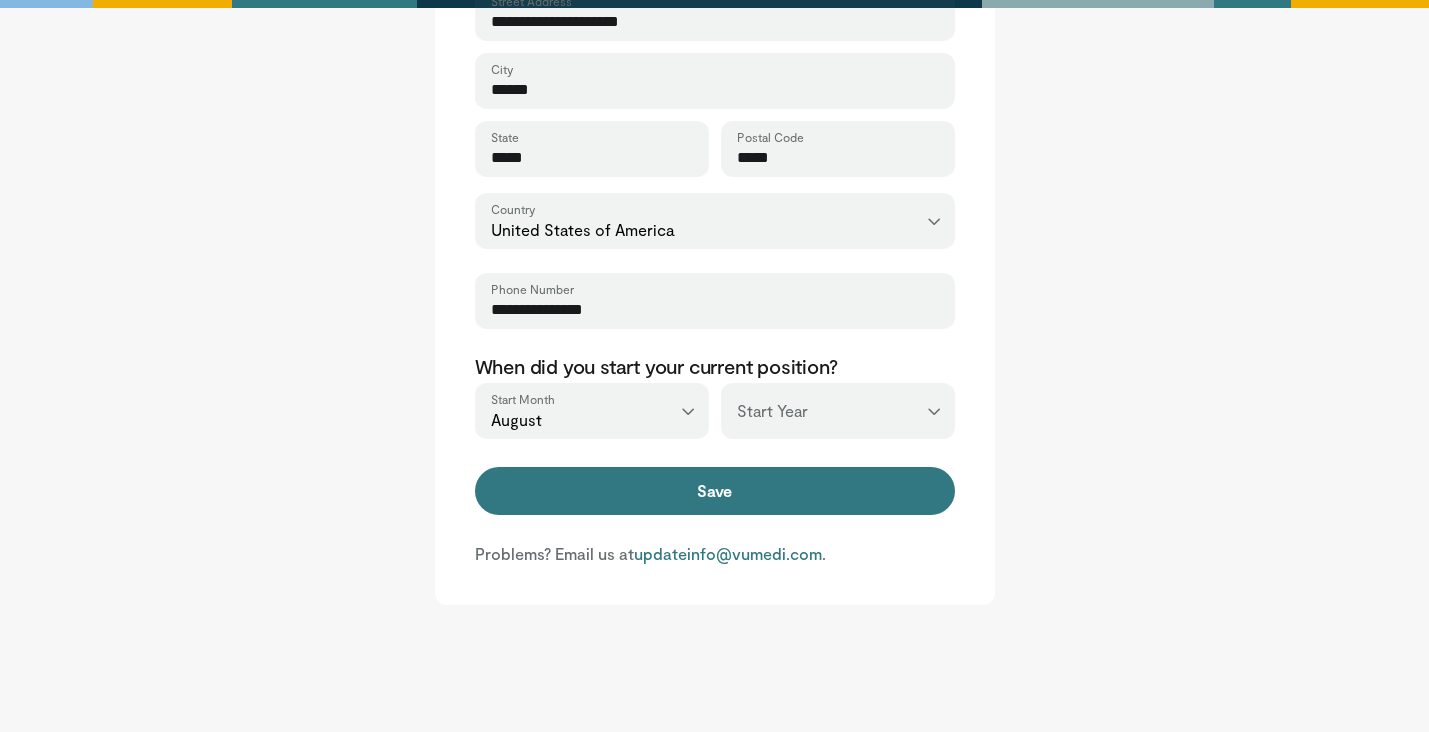 click on "***
****
****
****
****
****
****
****
****
****
****
****
****
****
****
****
****
****
****
****
****
****
****
****
****
****
****
****
****
**** **** **** **** ****" at bounding box center [838, 411] 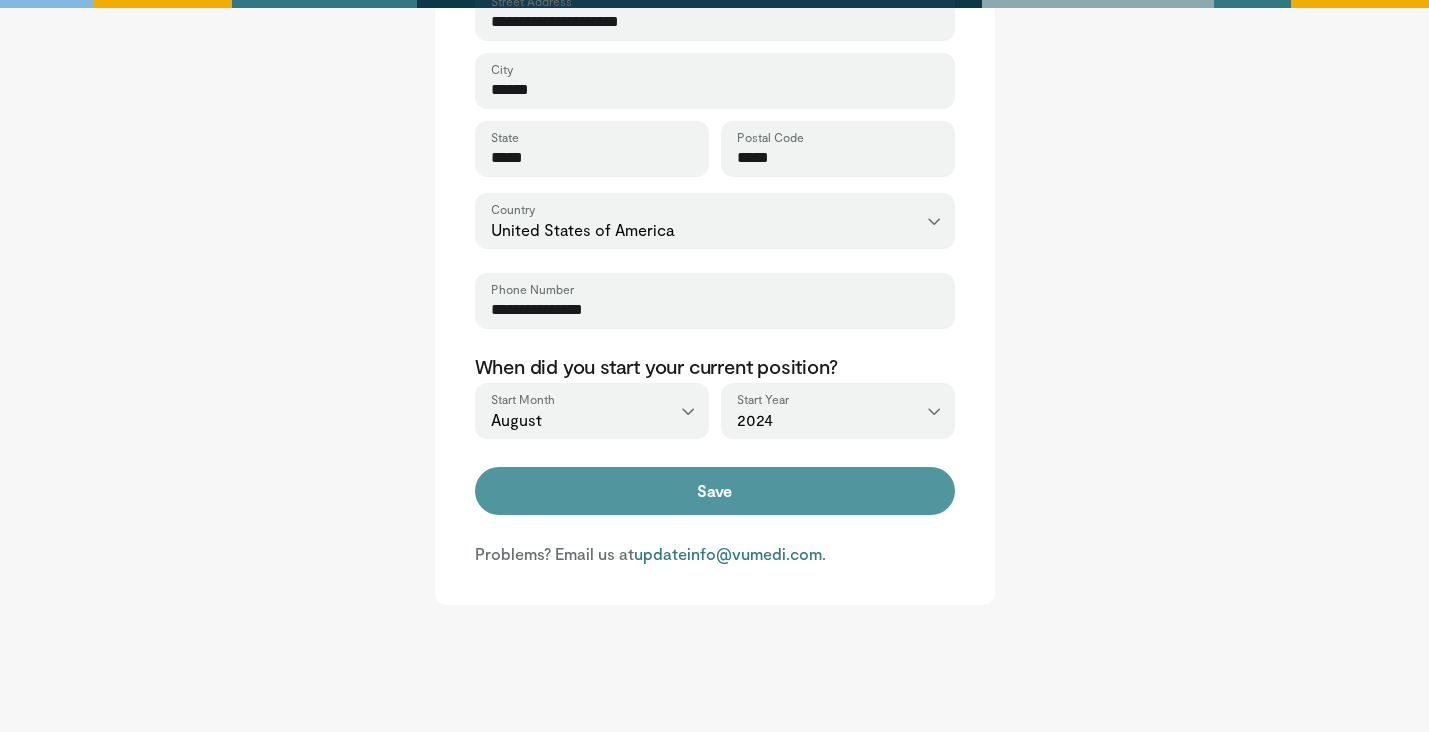 click on "Save" at bounding box center [715, 491] 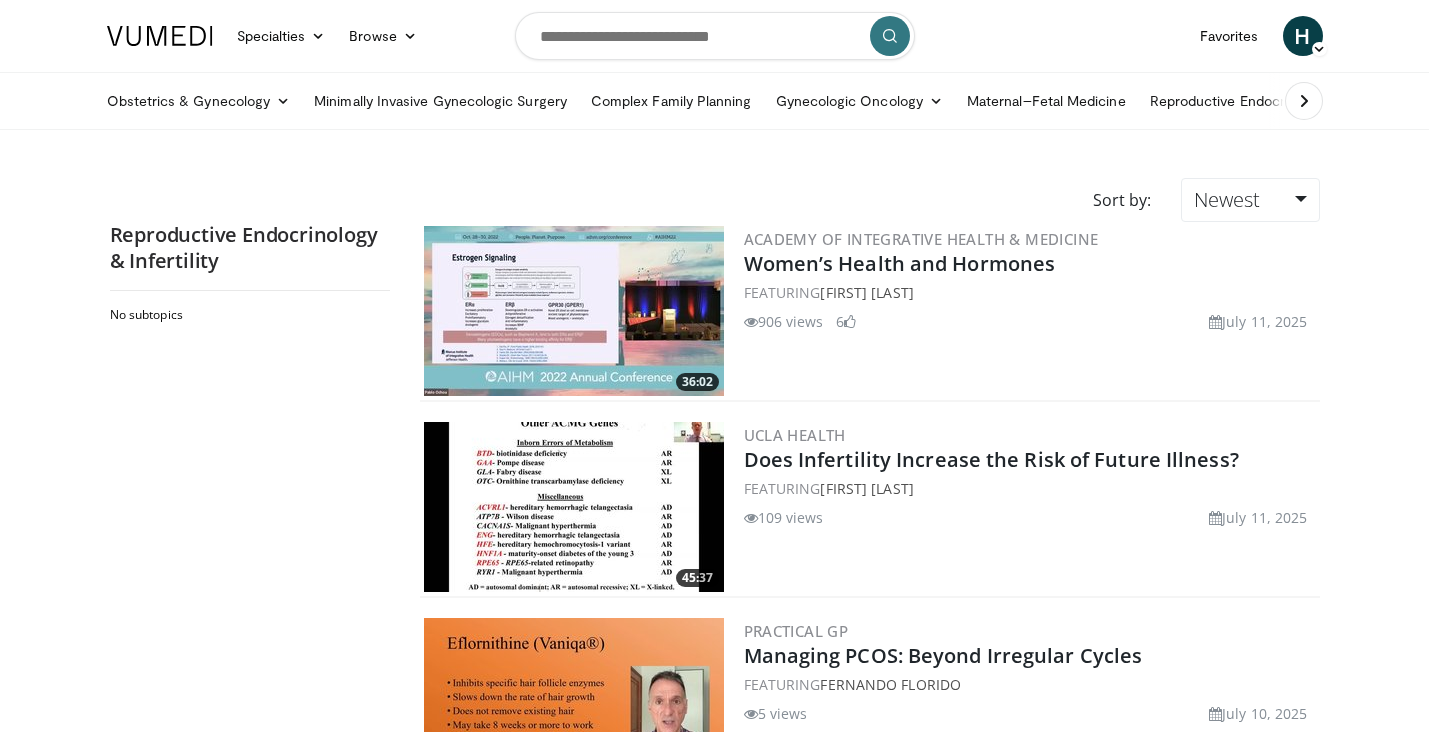 scroll, scrollTop: 0, scrollLeft: 0, axis: both 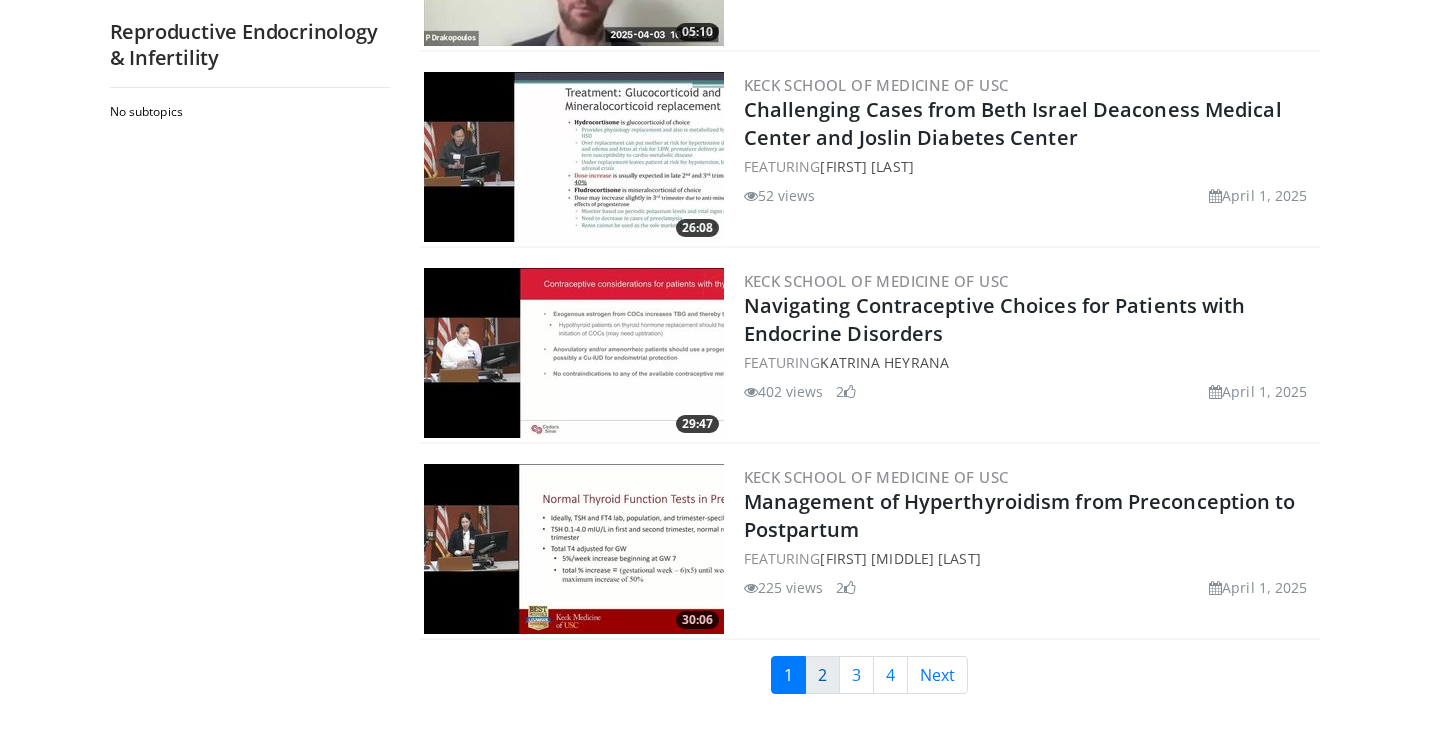 click on "2" at bounding box center (822, 675) 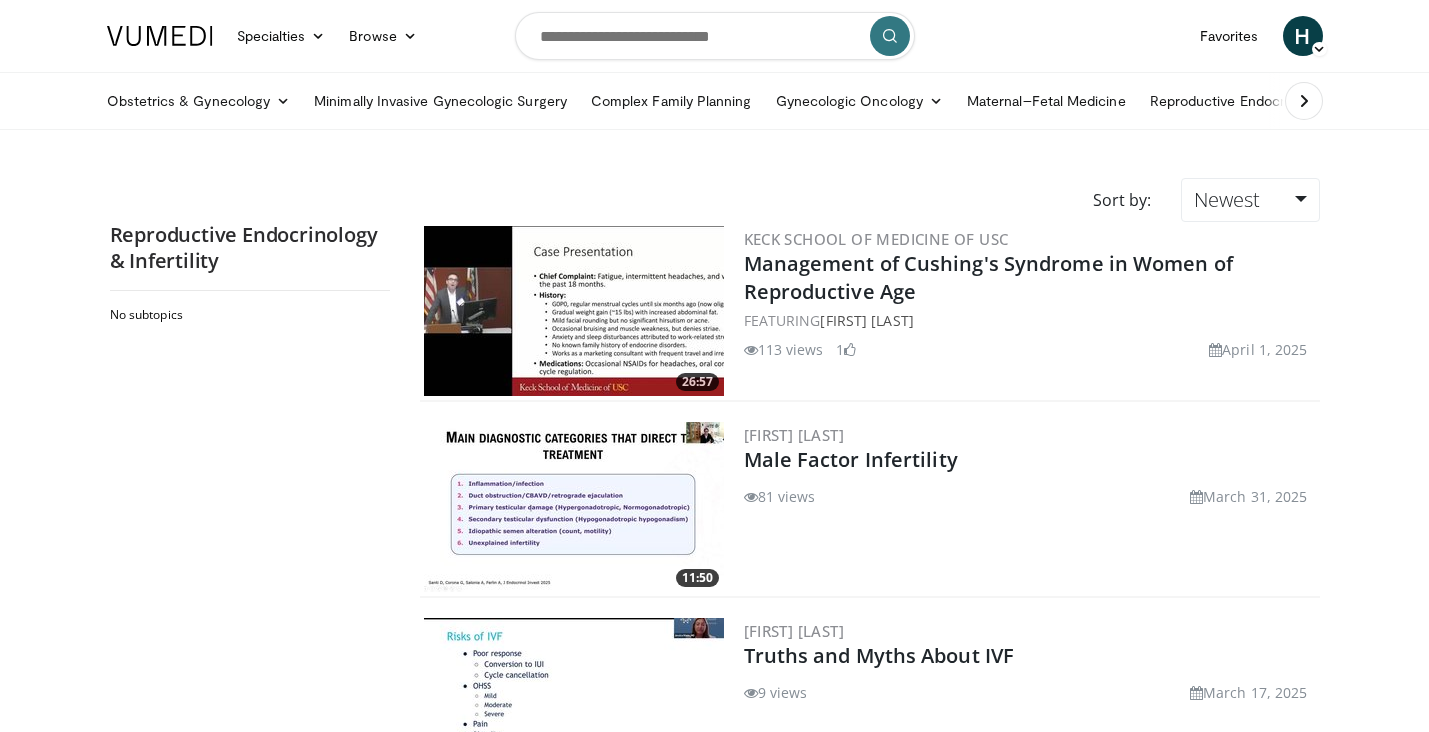 scroll, scrollTop: 0, scrollLeft: 0, axis: both 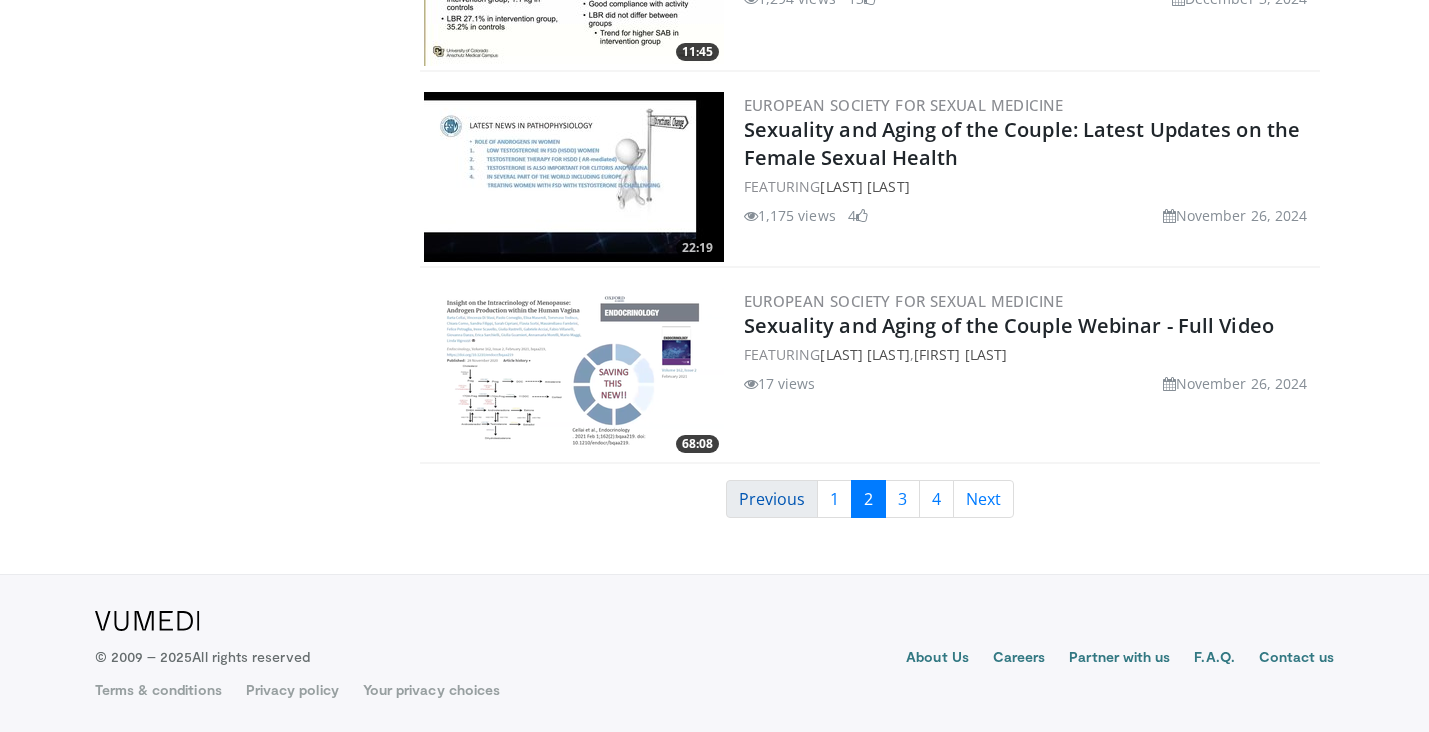 click on "Previous" at bounding box center [772, 499] 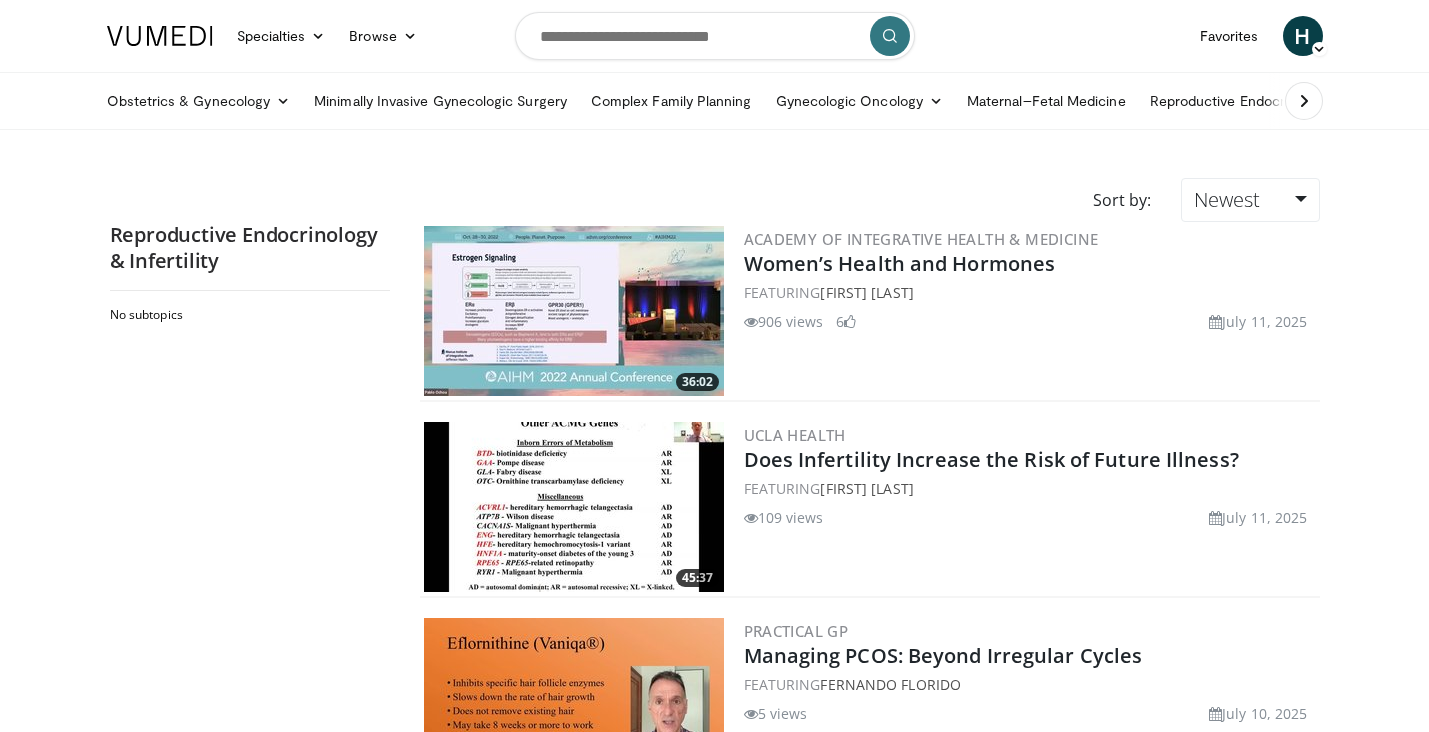 scroll, scrollTop: 0, scrollLeft: 0, axis: both 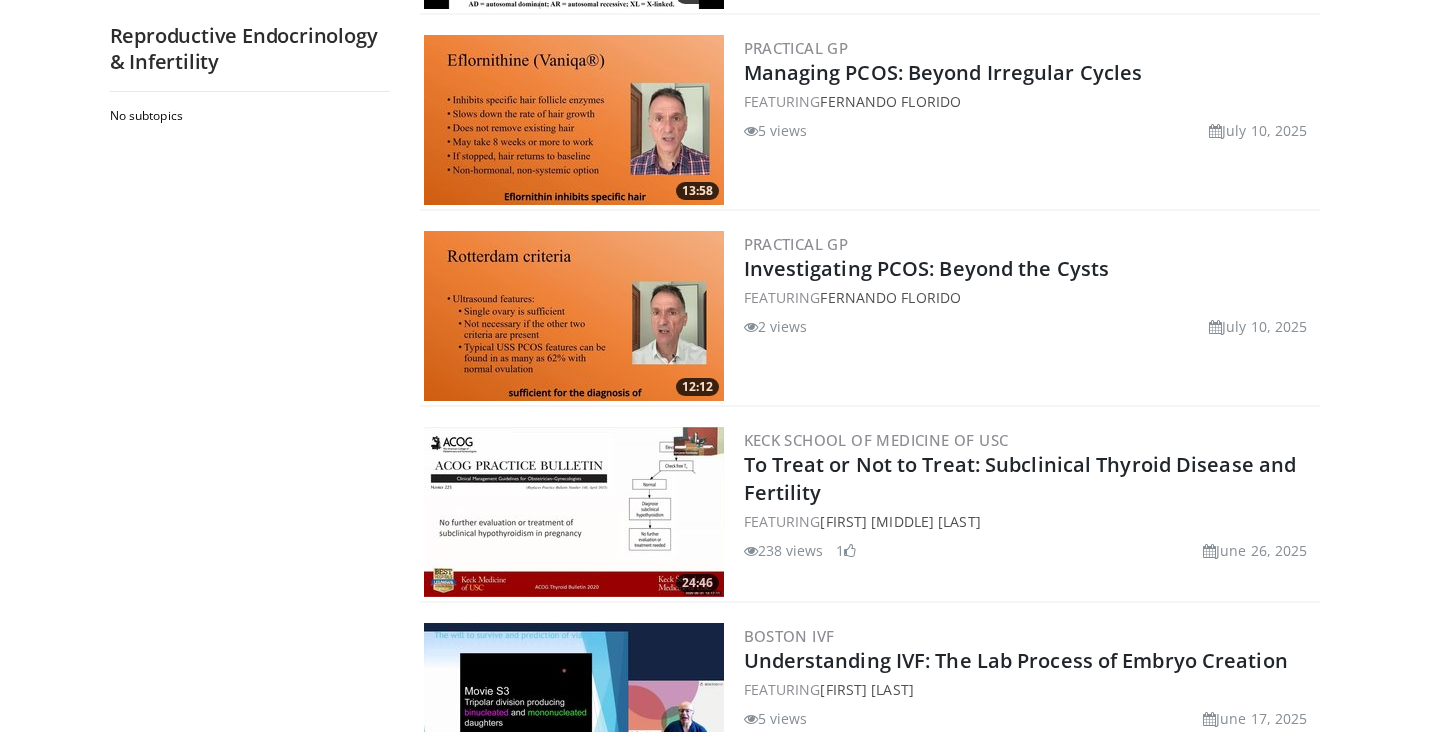 click at bounding box center [574, 120] 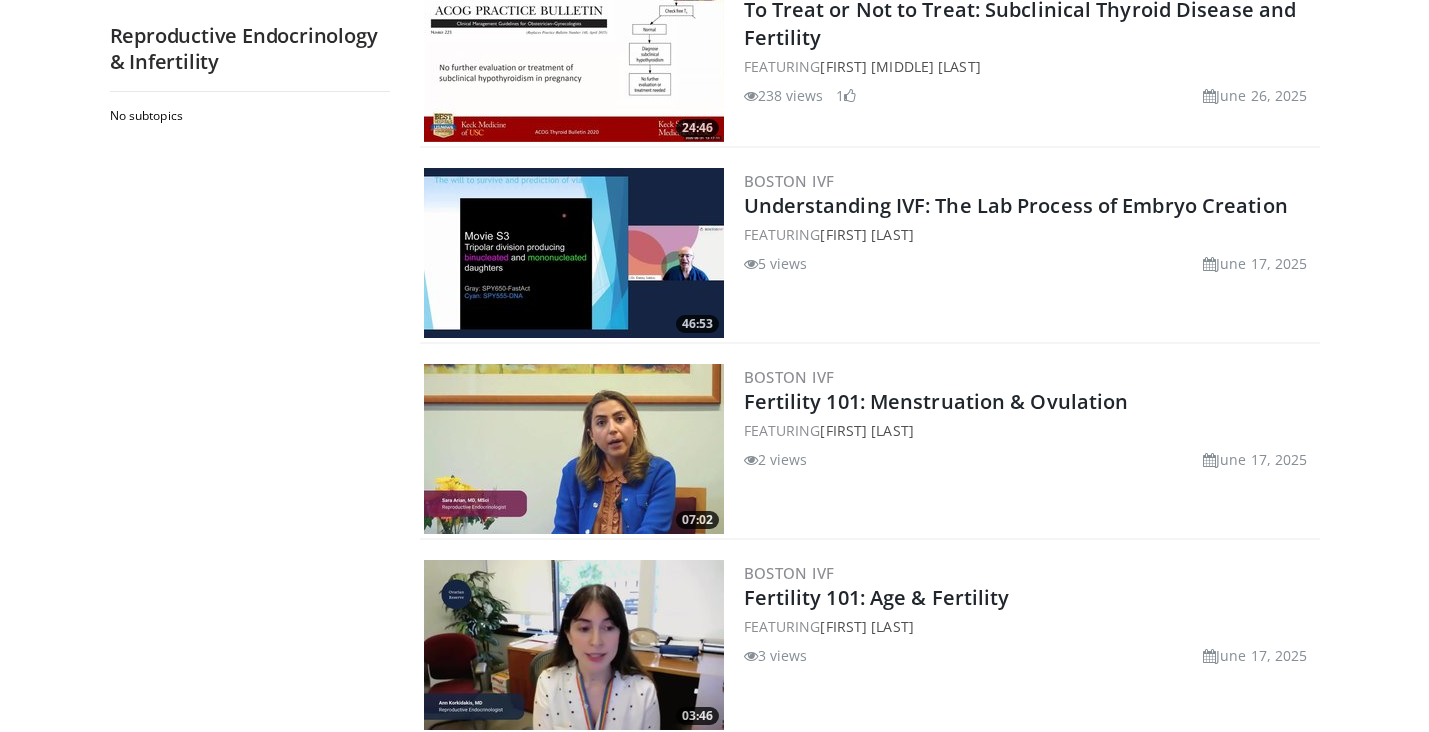 scroll, scrollTop: 1049, scrollLeft: 0, axis: vertical 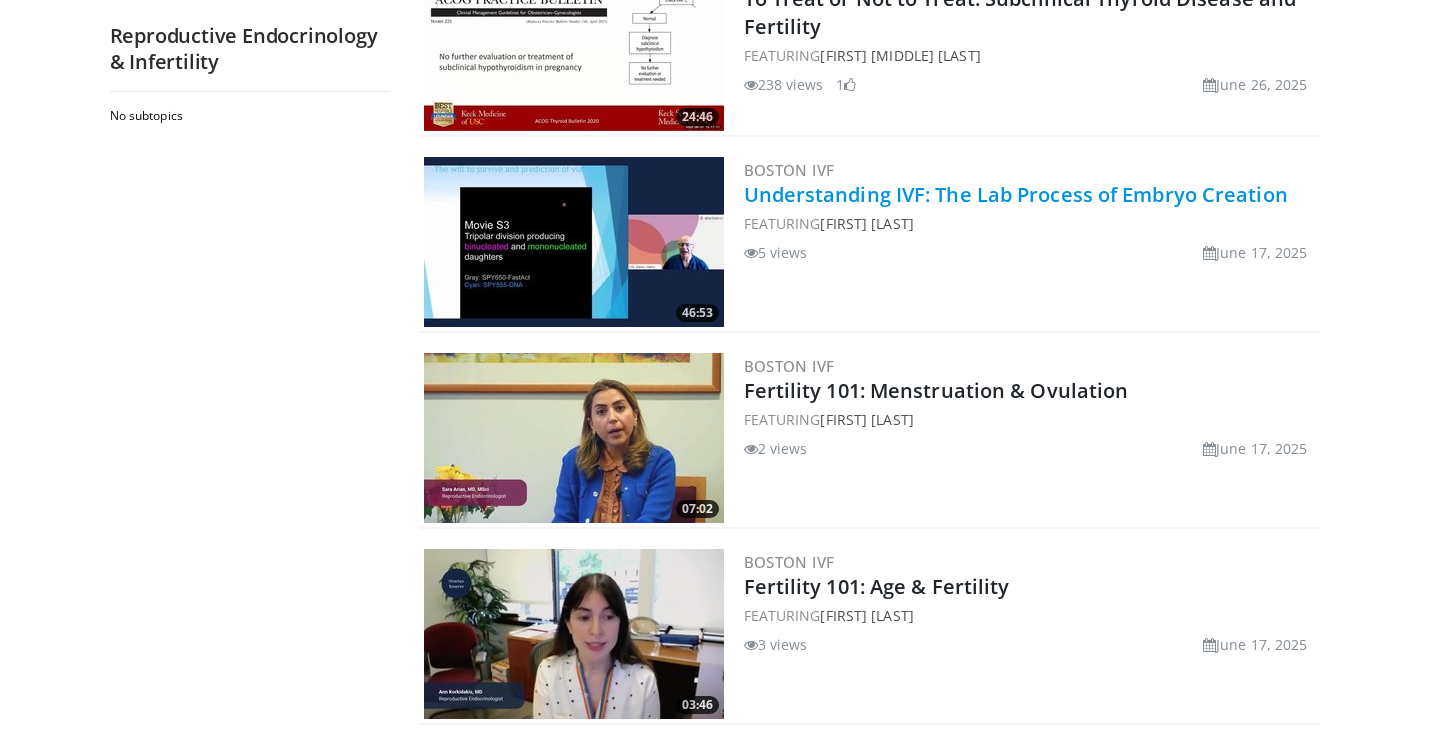 click on "Understanding IVF: The Lab Process of Embryo Creation" at bounding box center [1016, 194] 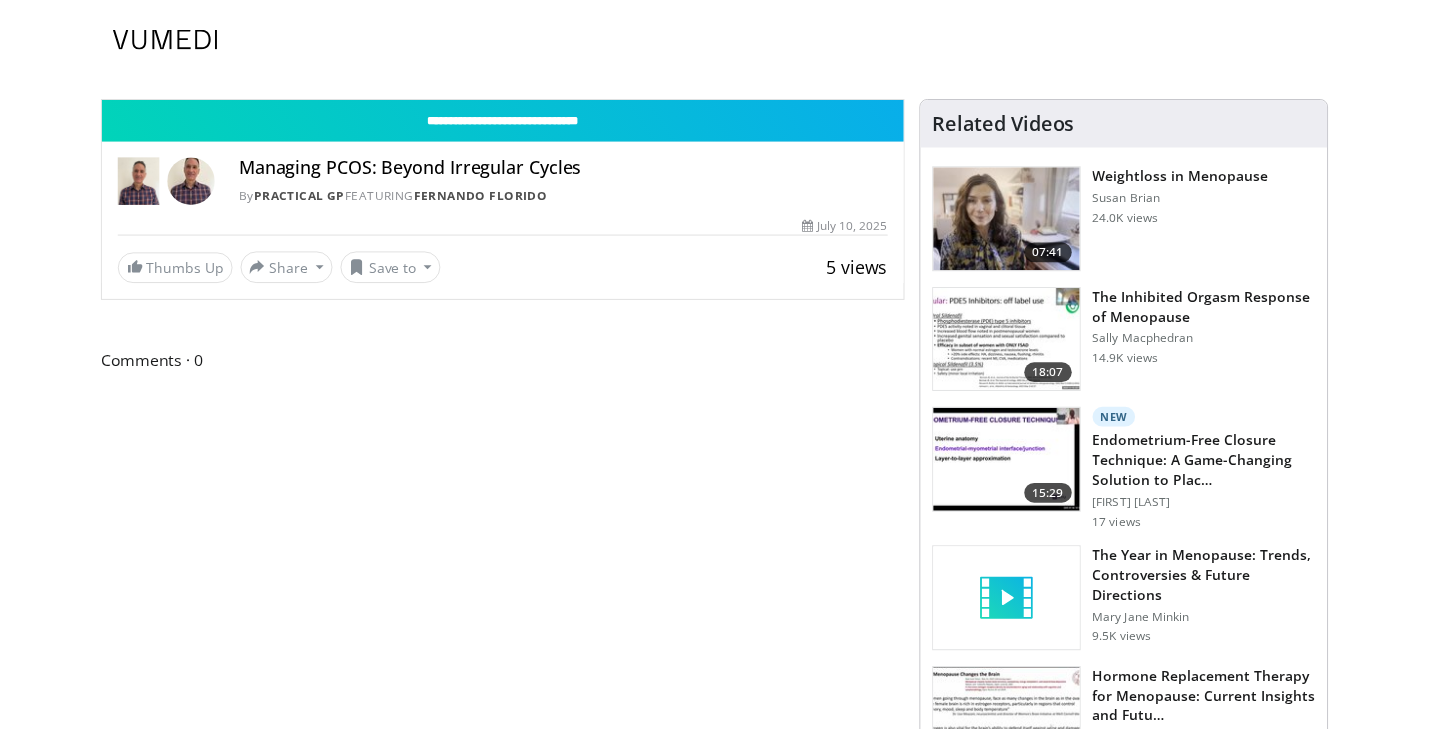 scroll, scrollTop: 0, scrollLeft: 0, axis: both 